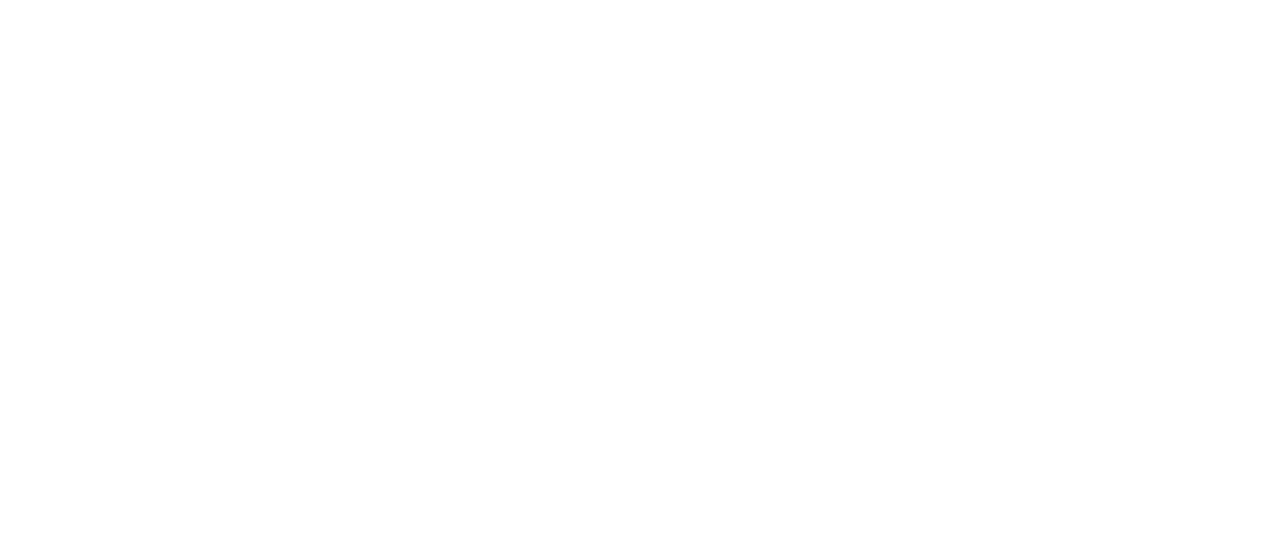 scroll, scrollTop: 0, scrollLeft: 0, axis: both 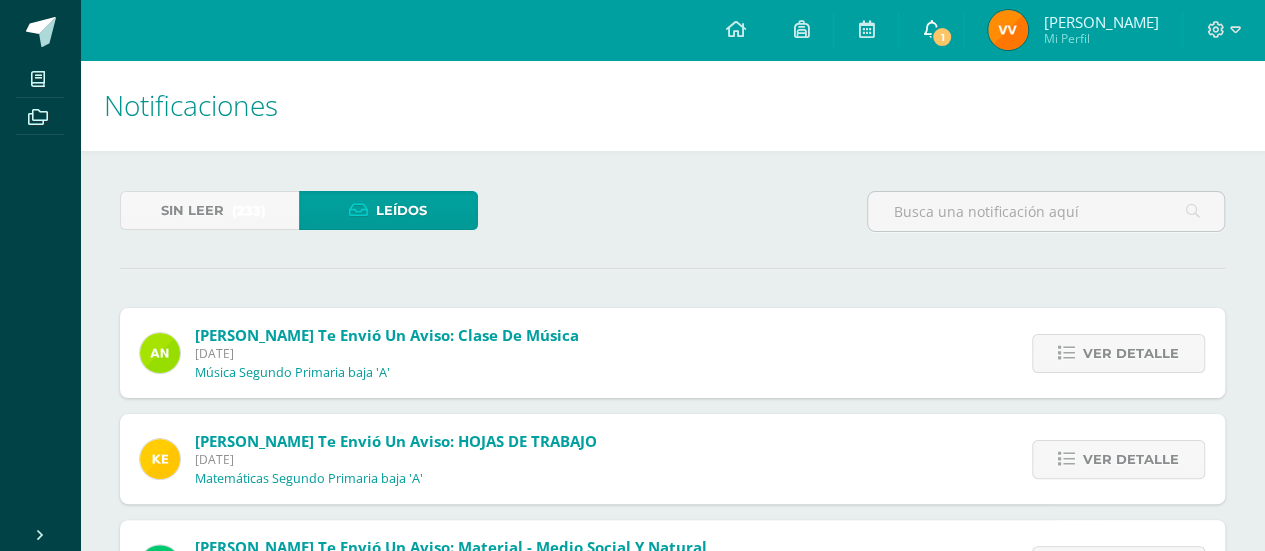click at bounding box center [931, 29] 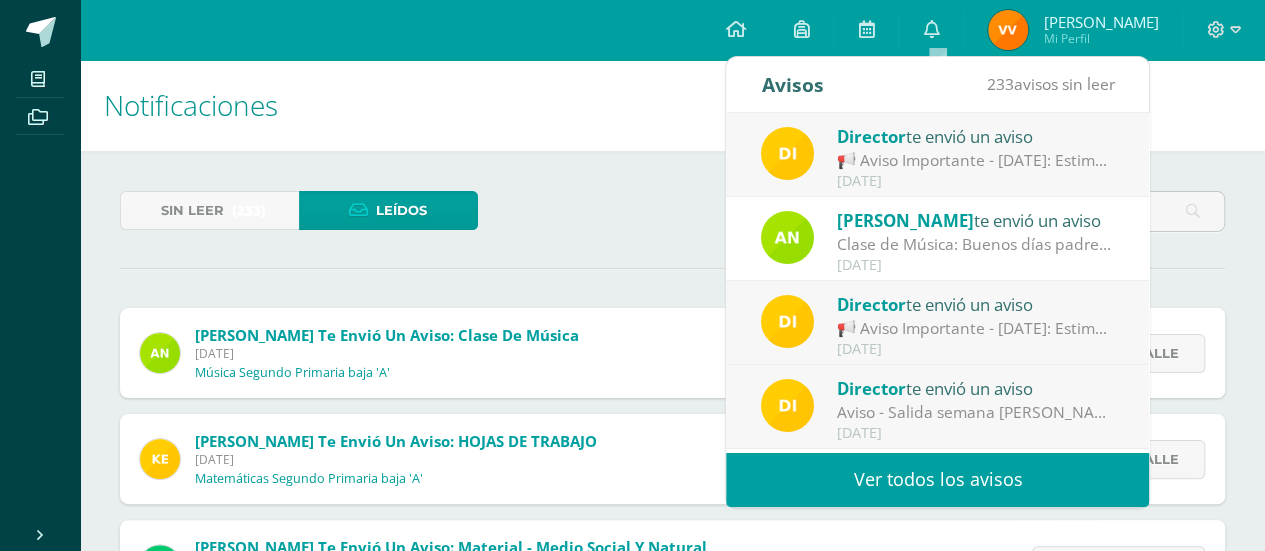 click on "📢 Aviso Importante - [DATE]:
Estimados padres de familia y/o encargados:
Adjuntamos información a tomar en cuenta.
Atentamente;
Dirección General" at bounding box center (976, 160) 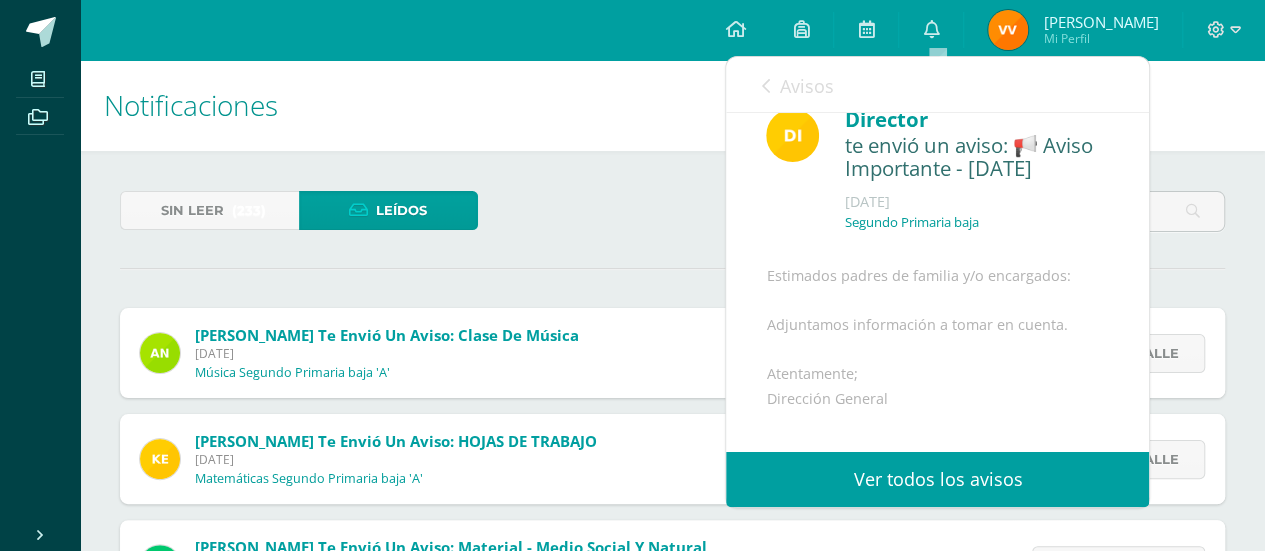 scroll, scrollTop: 0, scrollLeft: 0, axis: both 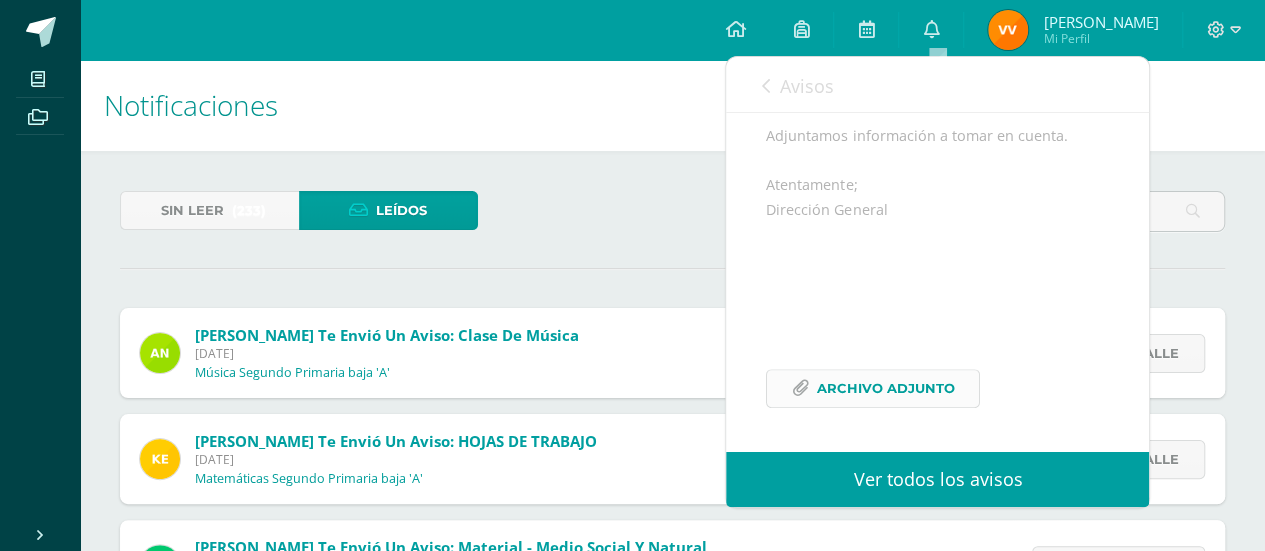 click on "Archivo Adjunto" at bounding box center [885, 388] 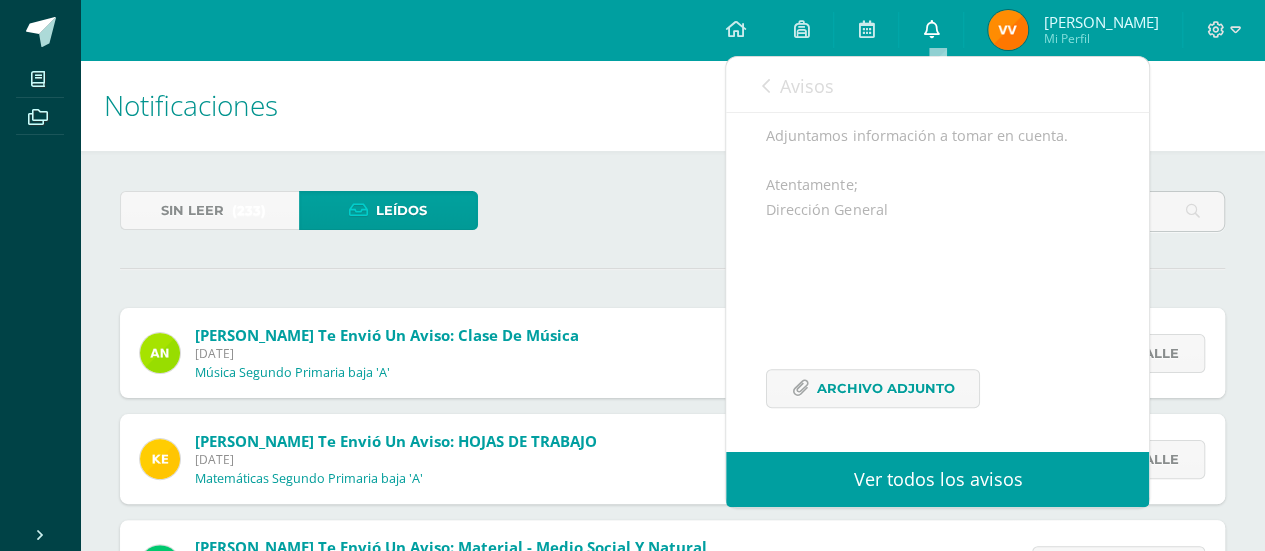 click at bounding box center [931, 29] 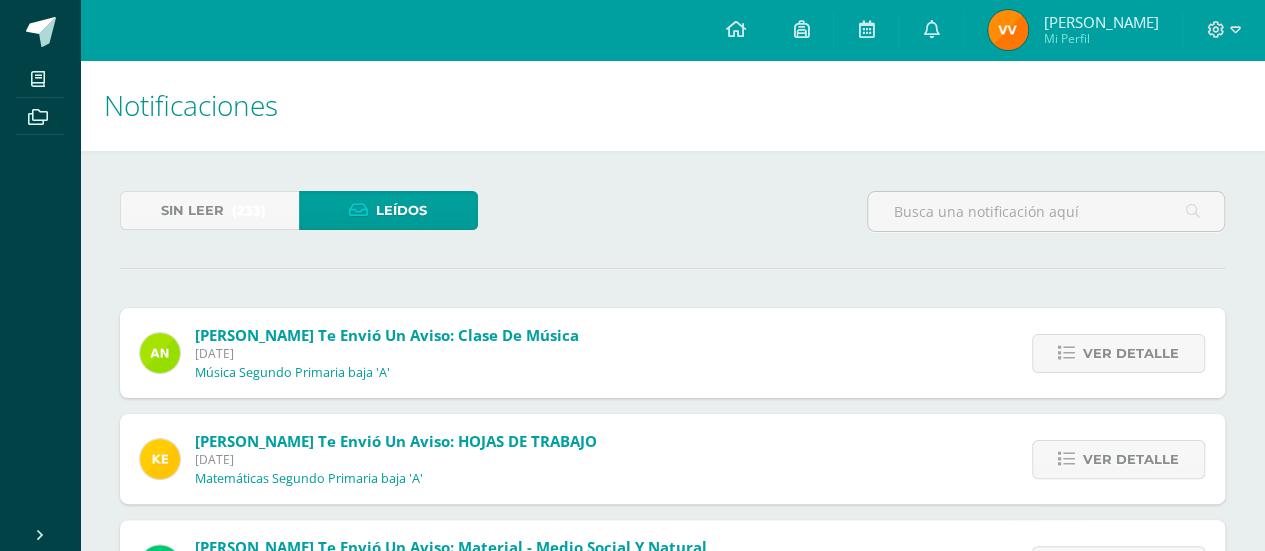 click on "Sin leer (233) Leídos" at bounding box center [672, 220] 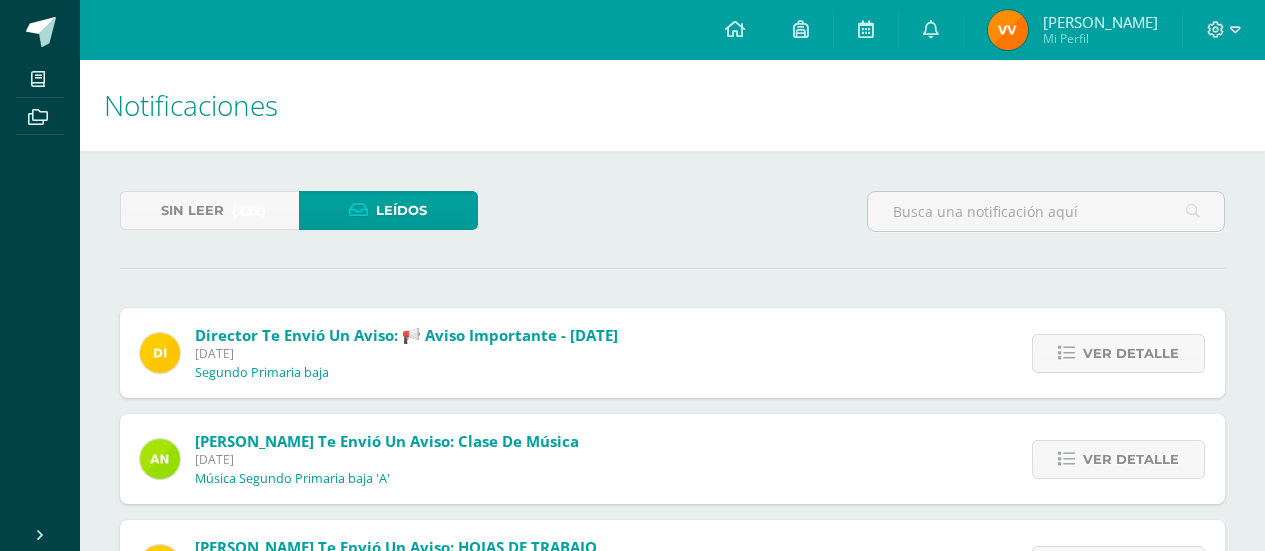 scroll, scrollTop: 0, scrollLeft: 0, axis: both 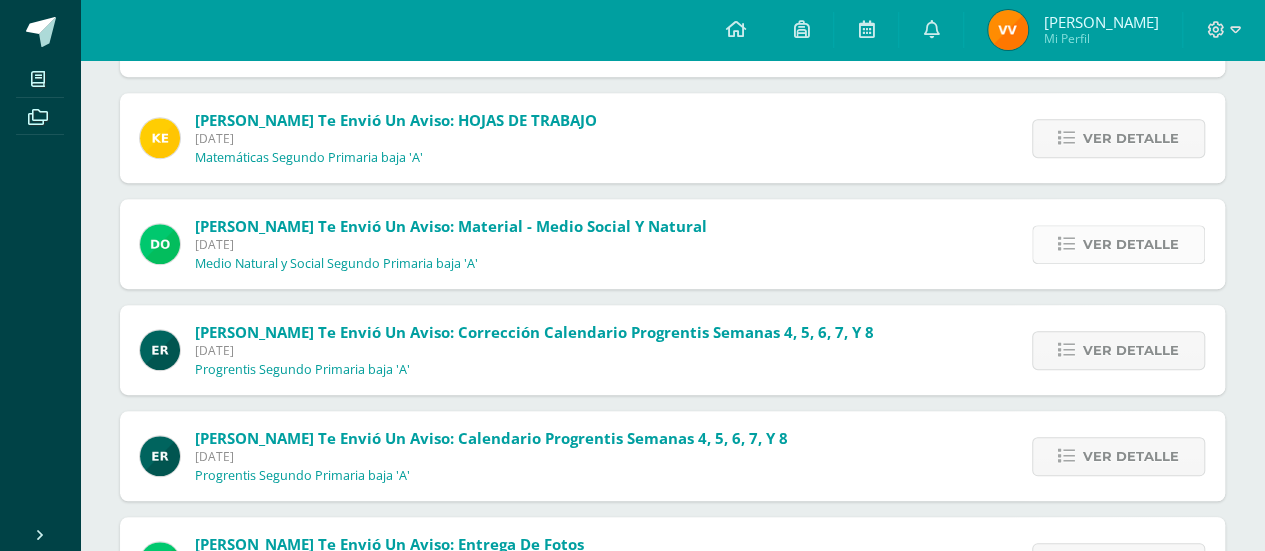 click on "Ver detalle" at bounding box center (1131, 244) 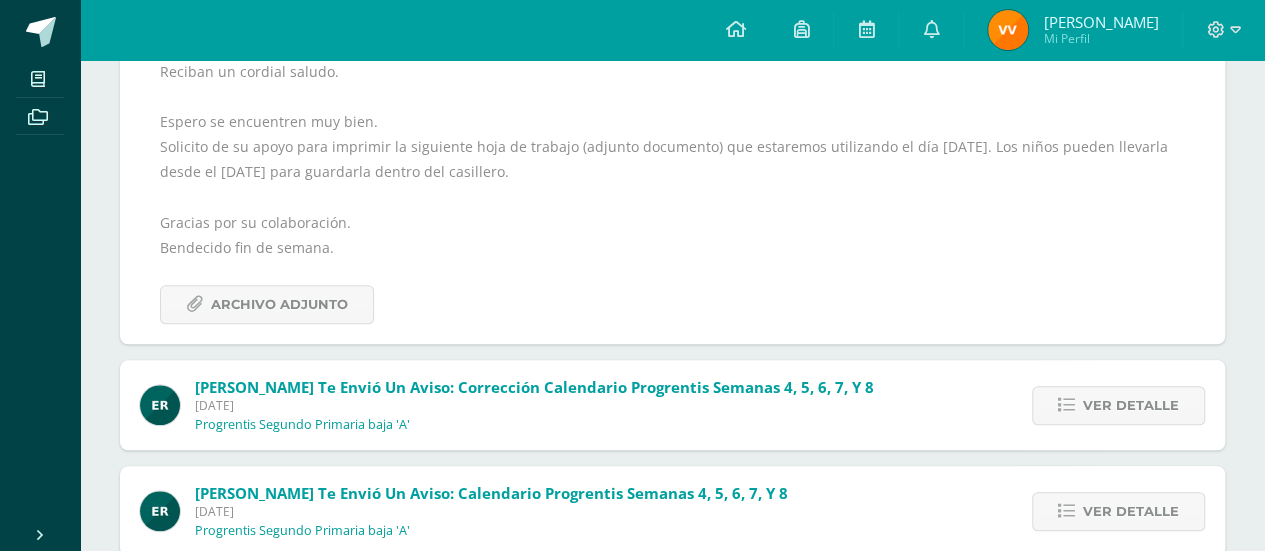scroll, scrollTop: 743, scrollLeft: 0, axis: vertical 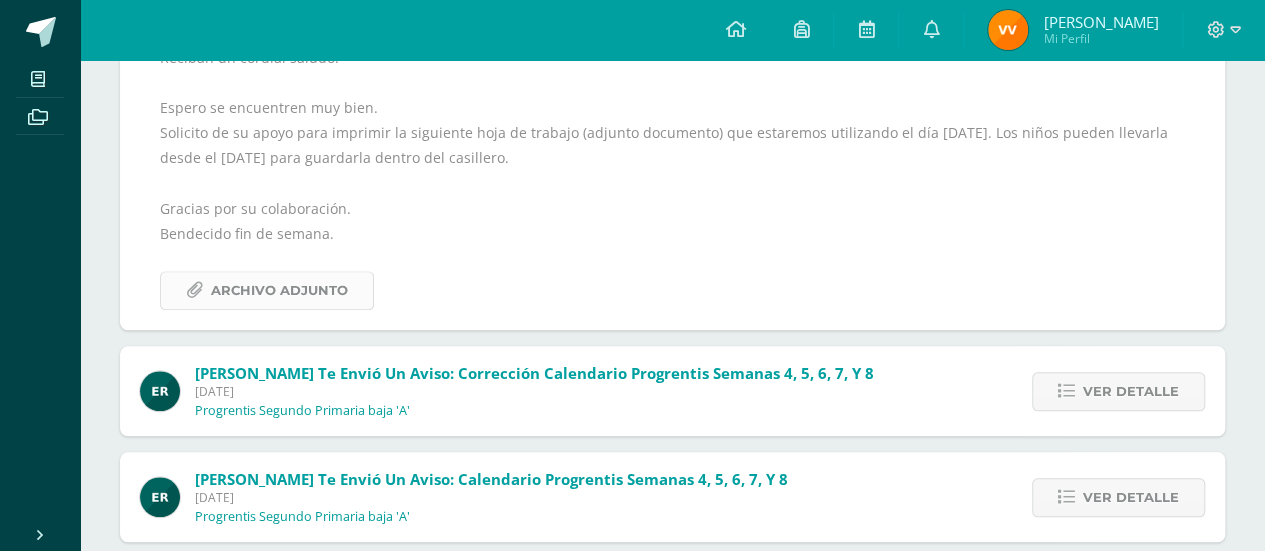 click on "Archivo Adjunto" at bounding box center [279, 290] 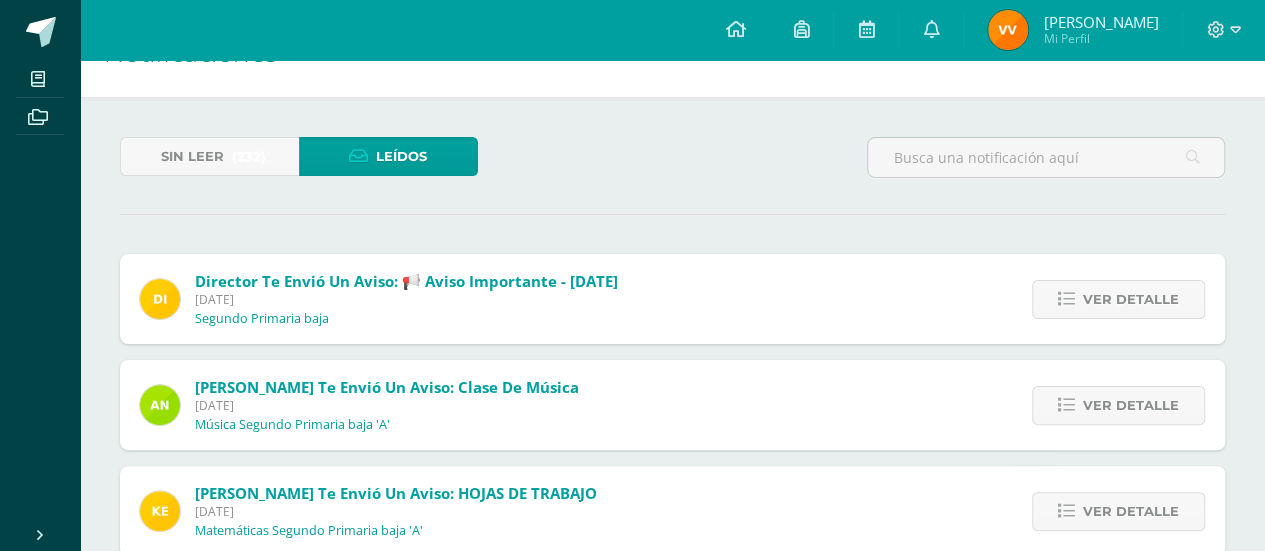 scroll, scrollTop: 21, scrollLeft: 0, axis: vertical 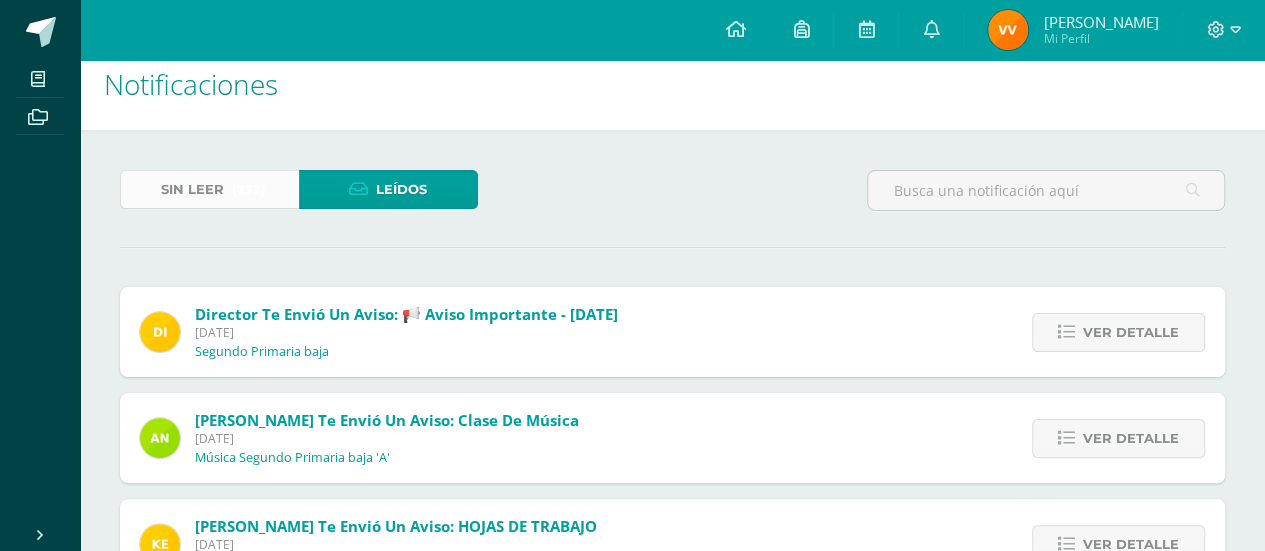 click on "(232)" at bounding box center (249, 189) 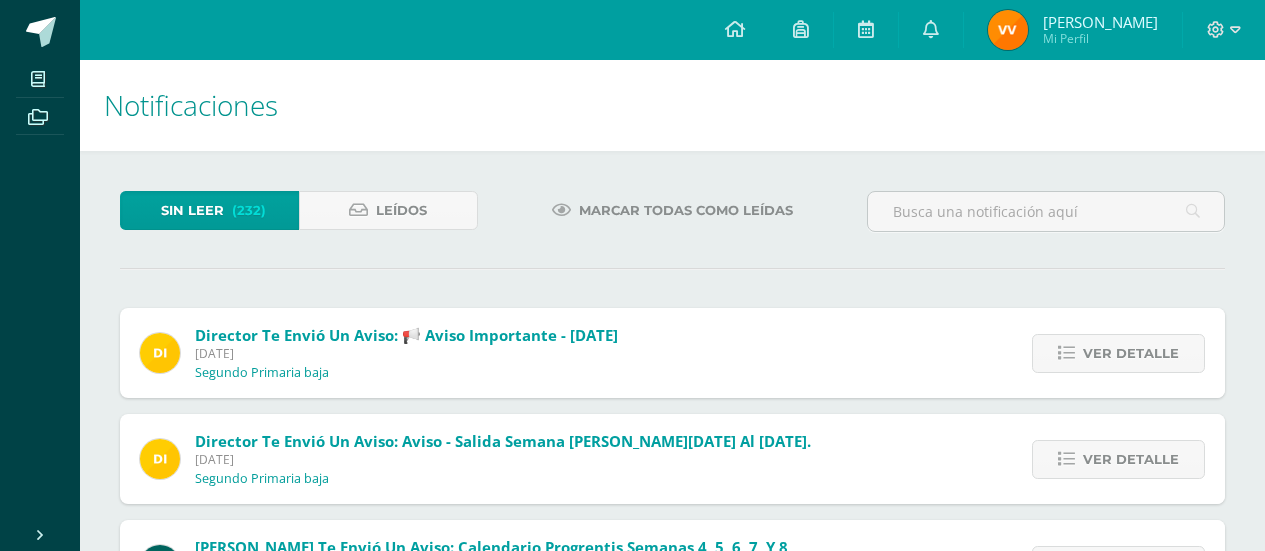 scroll, scrollTop: 0, scrollLeft: 0, axis: both 